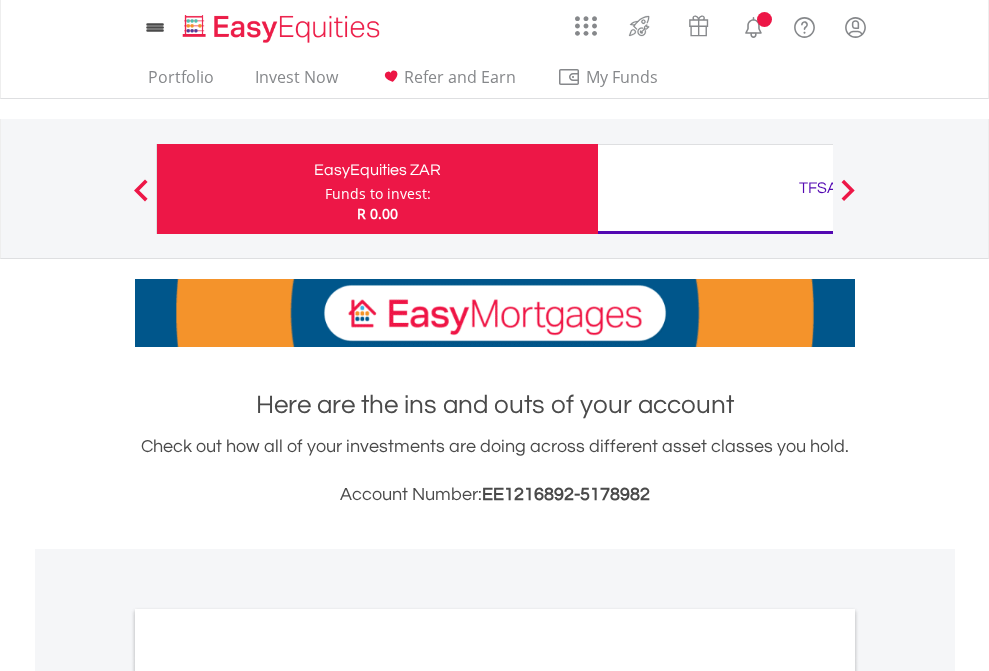 scroll, scrollTop: 0, scrollLeft: 0, axis: both 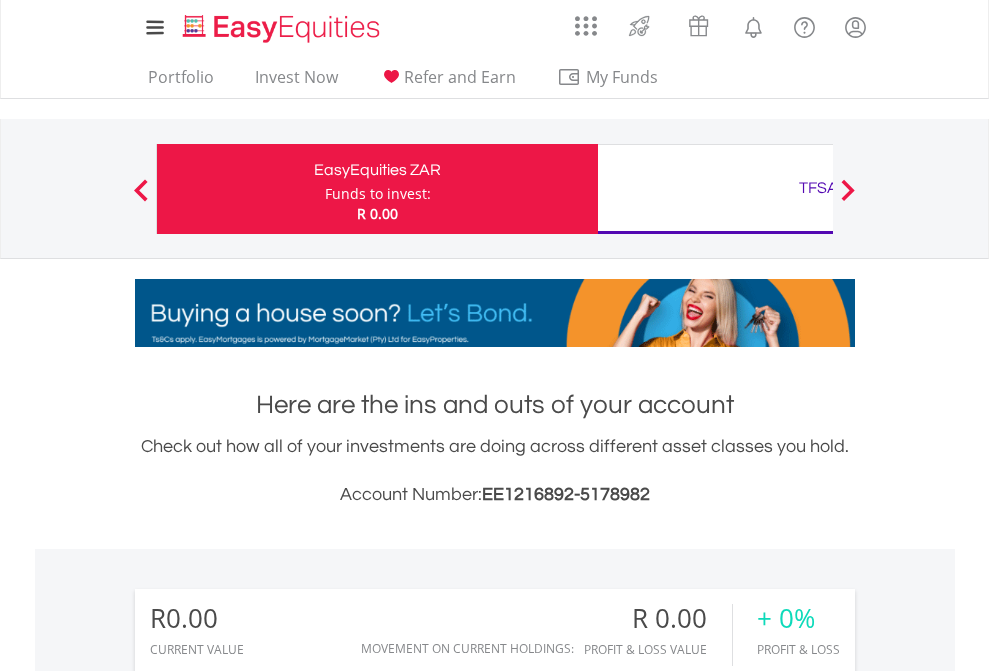click on "Funds to invest:" at bounding box center [378, 194] 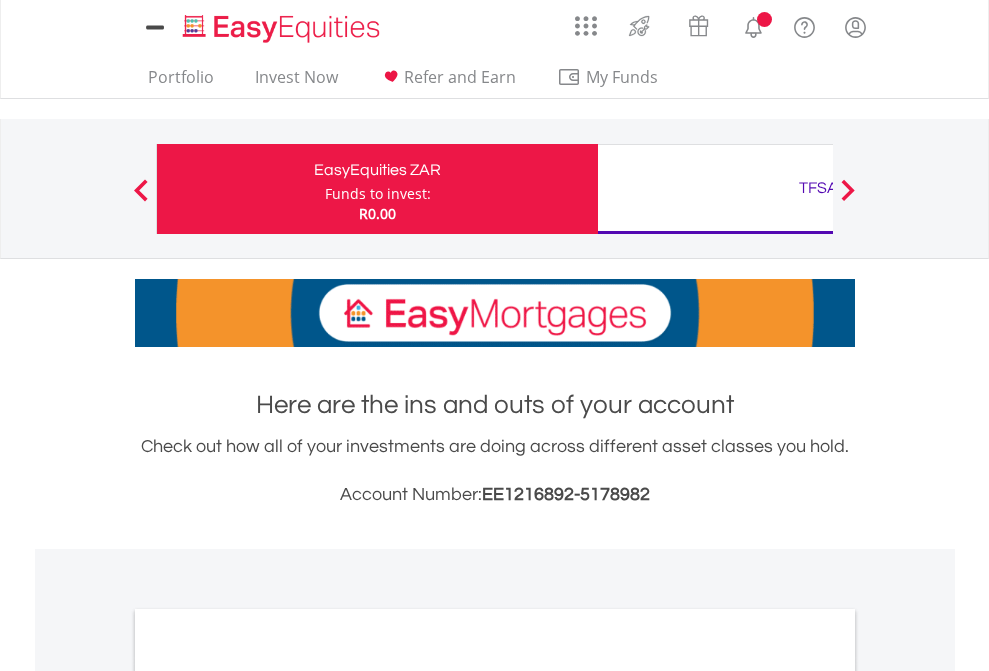 scroll, scrollTop: 0, scrollLeft: 0, axis: both 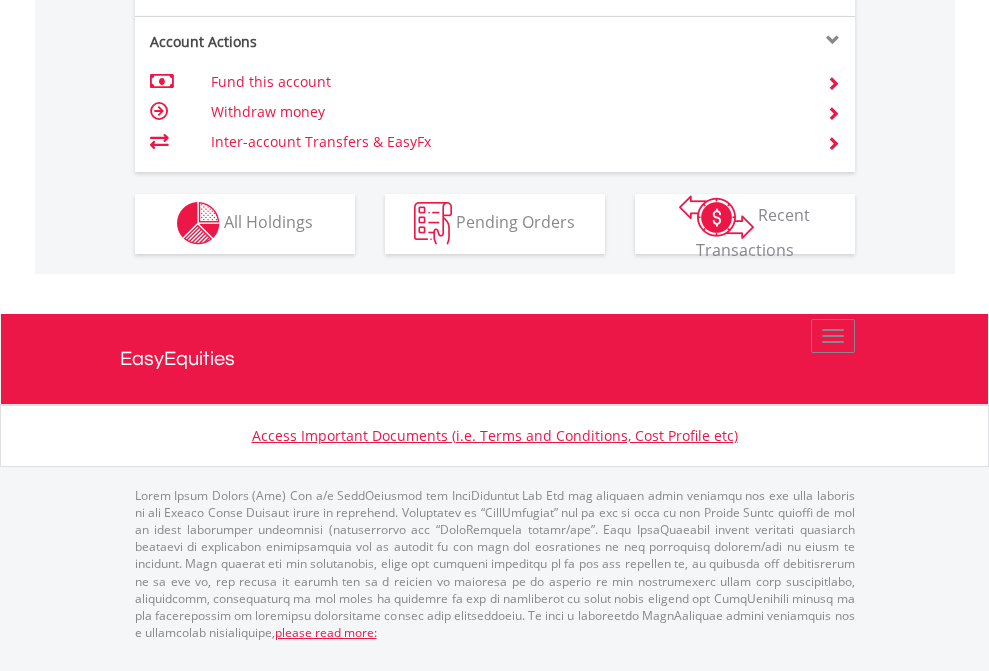 click on "Investment types" at bounding box center [706, -353] 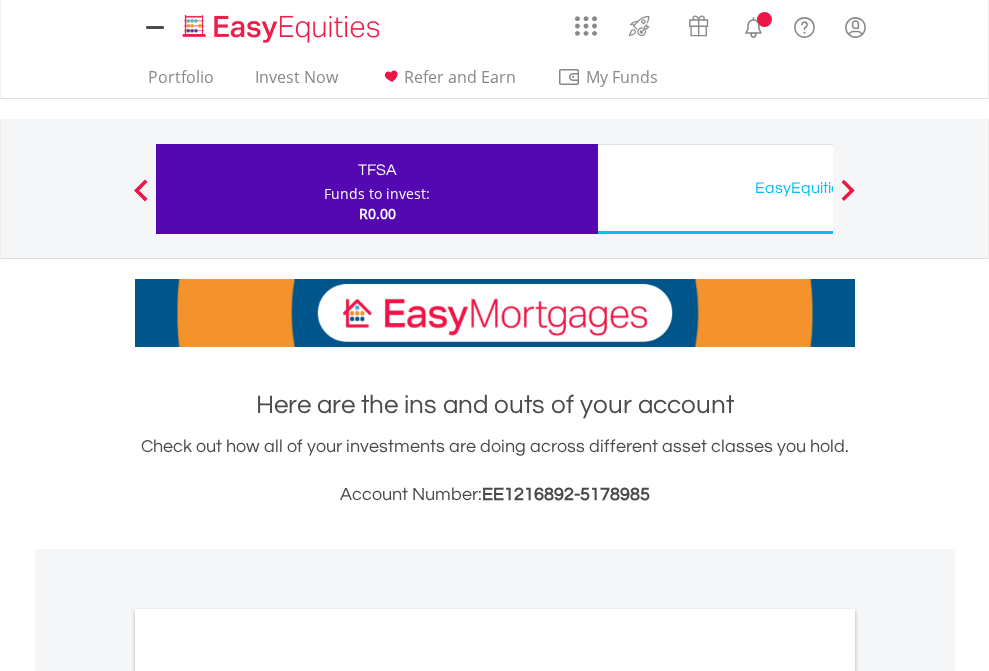scroll, scrollTop: 0, scrollLeft: 0, axis: both 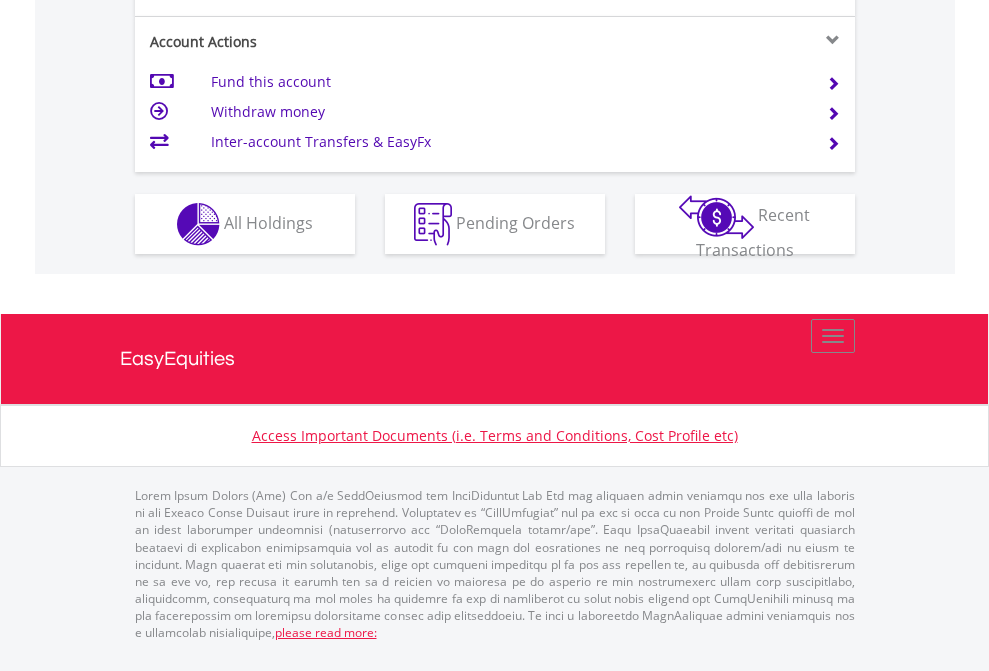 click on "Investment types" at bounding box center [706, -337] 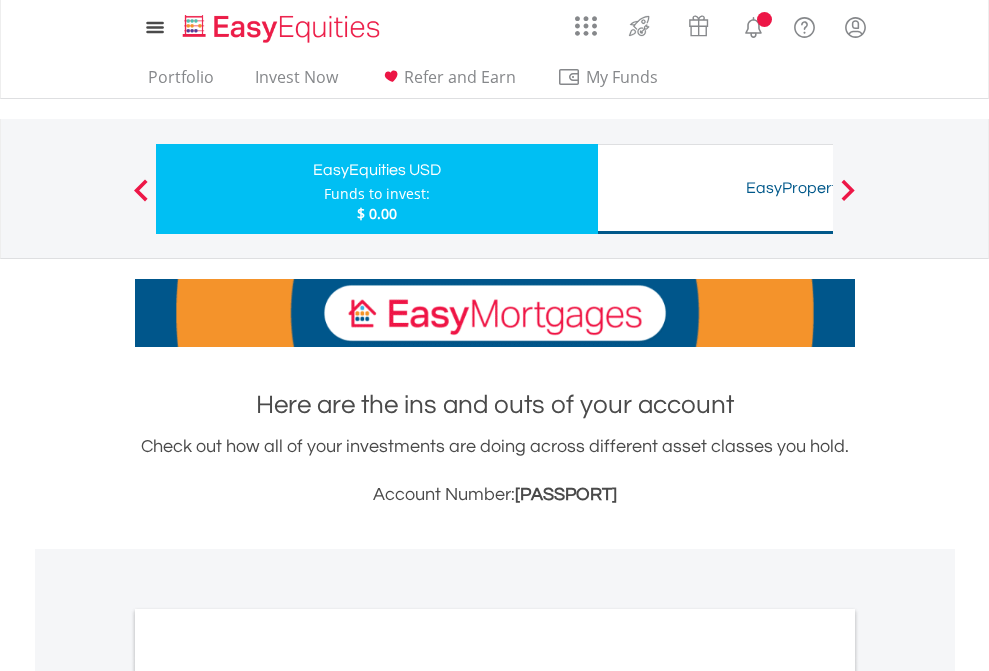 scroll, scrollTop: 0, scrollLeft: 0, axis: both 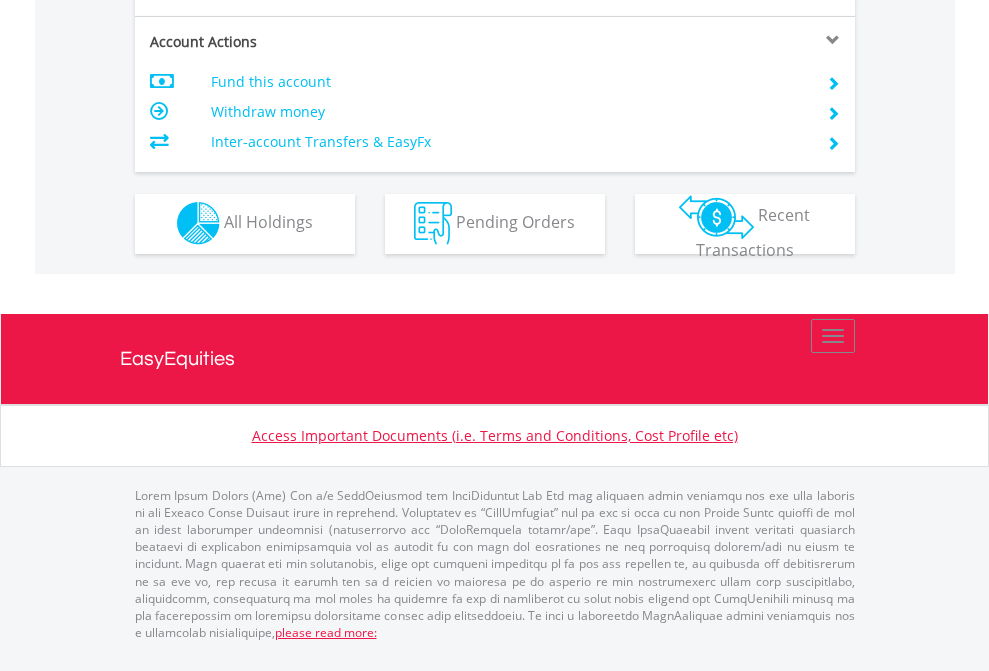 click on "Investment types" at bounding box center (706, -353) 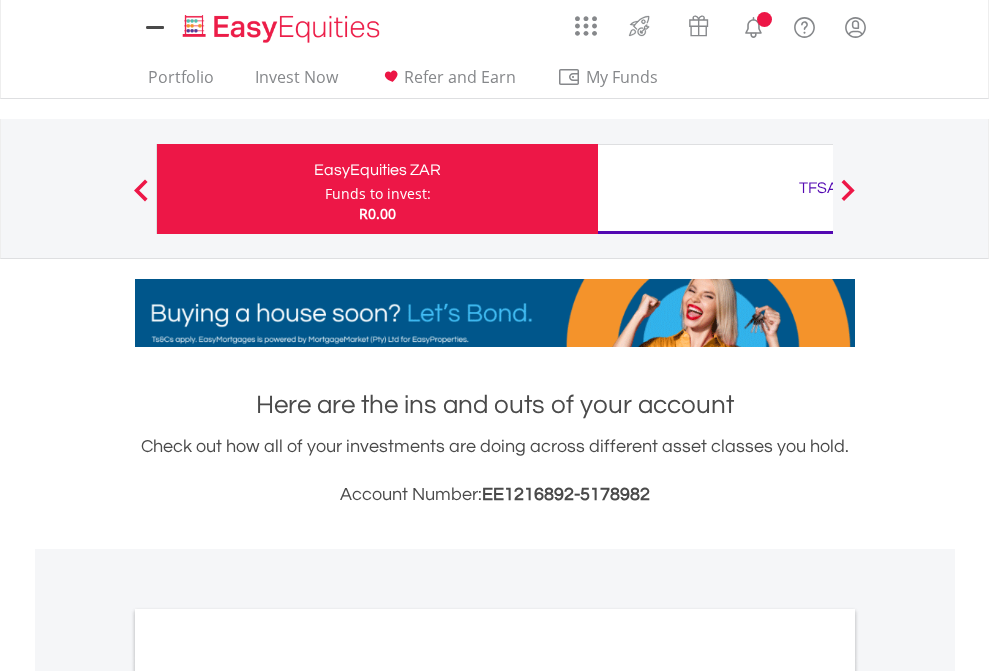 scroll, scrollTop: 0, scrollLeft: 0, axis: both 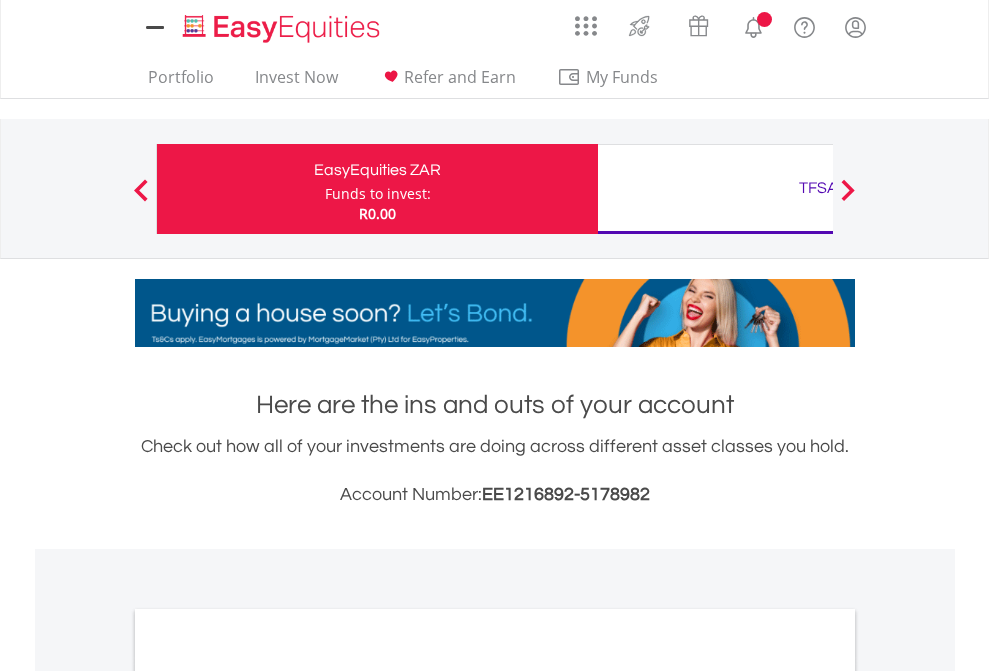 click on "All Holdings" at bounding box center (268, 1096) 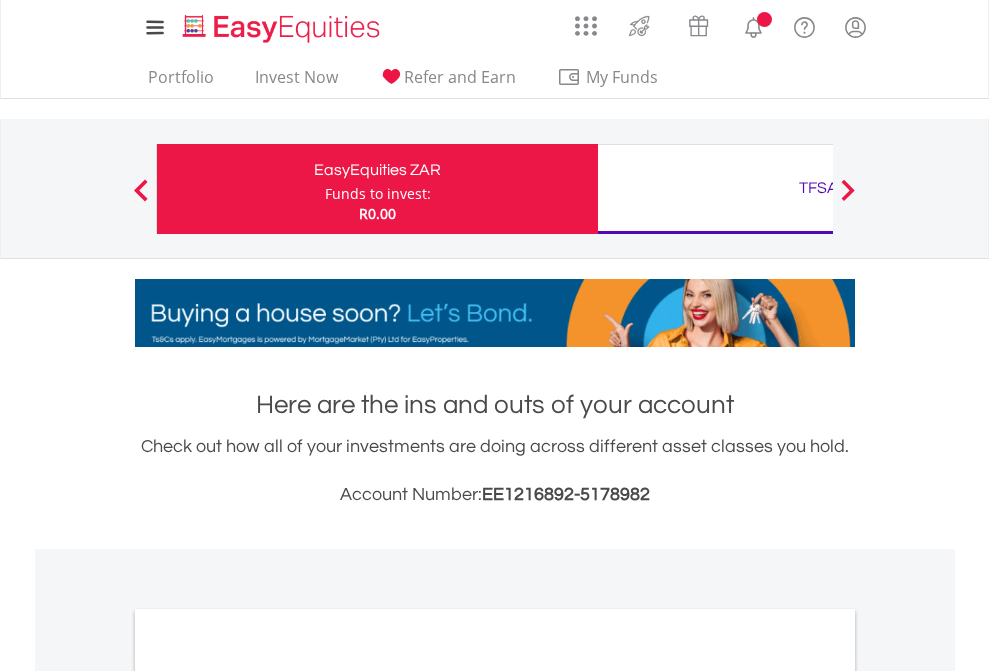 scroll, scrollTop: 1202, scrollLeft: 0, axis: vertical 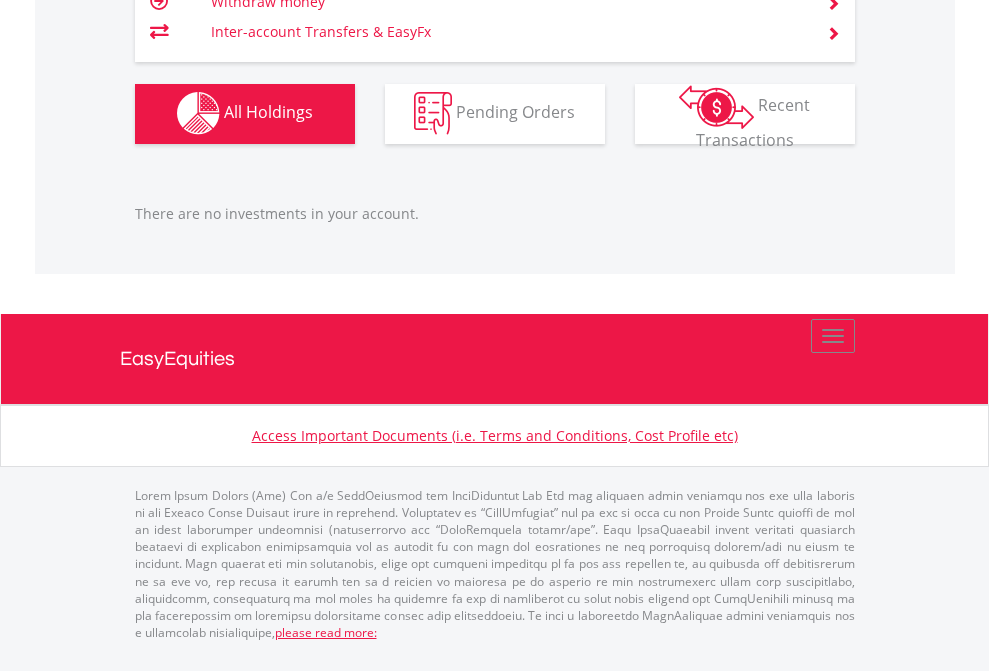 click on "TFSA" at bounding box center (818, -1142) 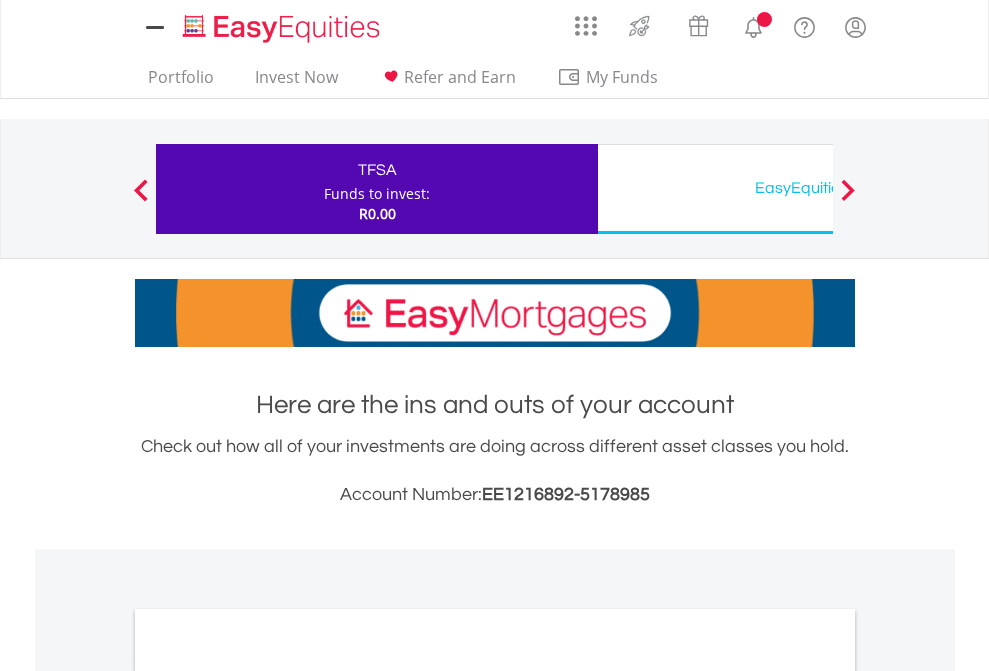 scroll, scrollTop: 0, scrollLeft: 0, axis: both 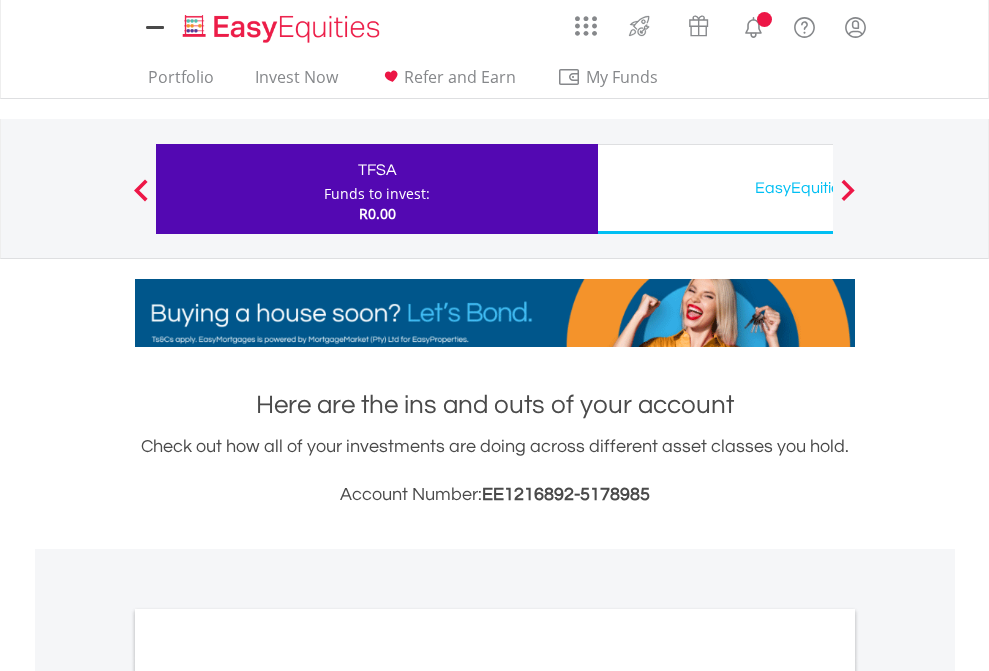 click on "All Holdings" at bounding box center (268, 1096) 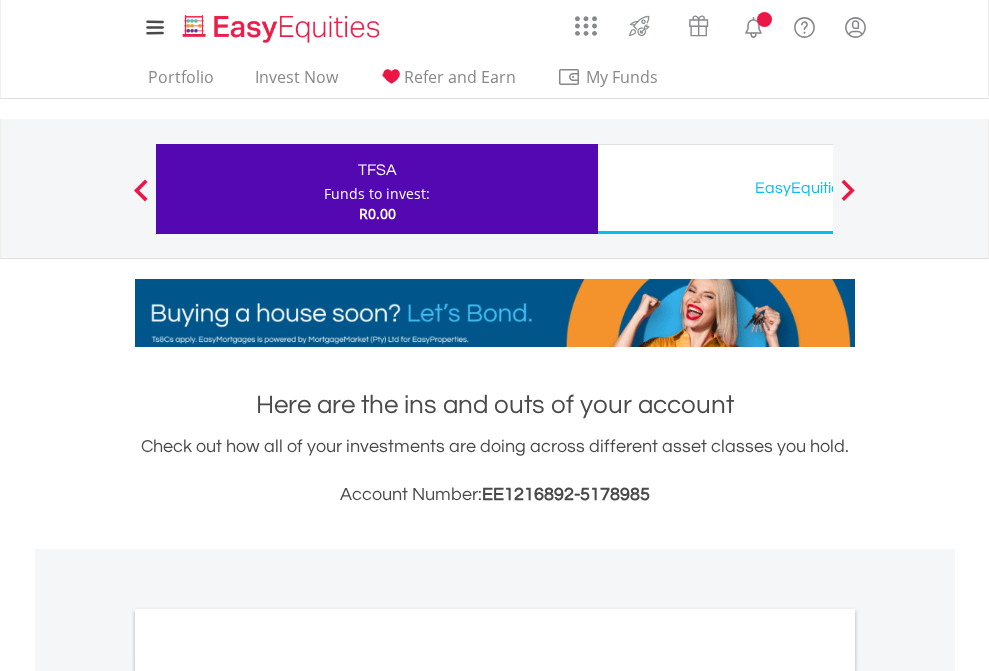scroll, scrollTop: 1202, scrollLeft: 0, axis: vertical 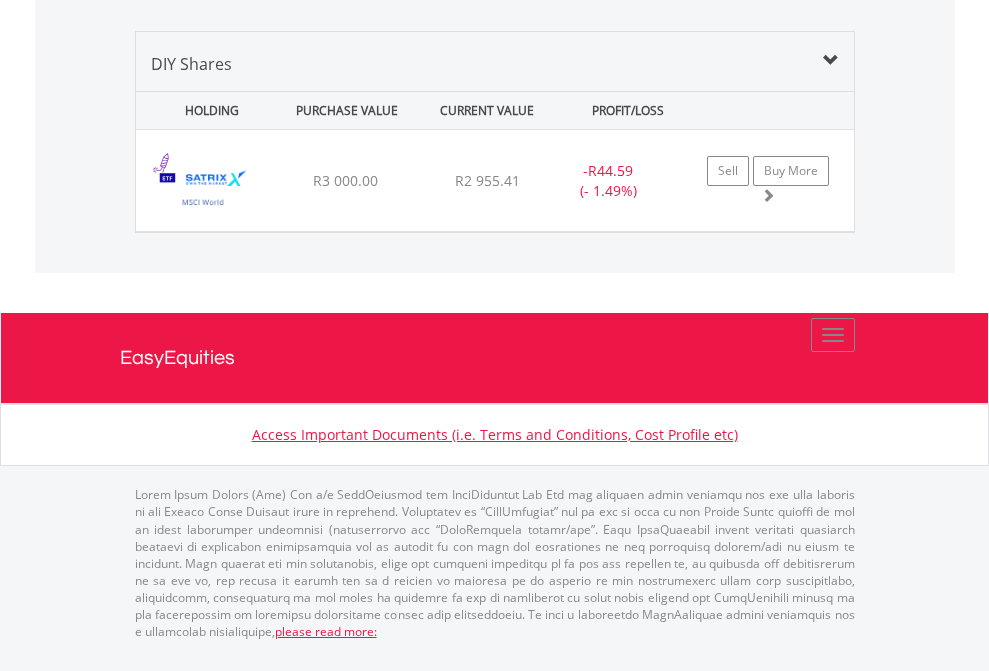 click on "EasyEquities USD" at bounding box center [818, -1339] 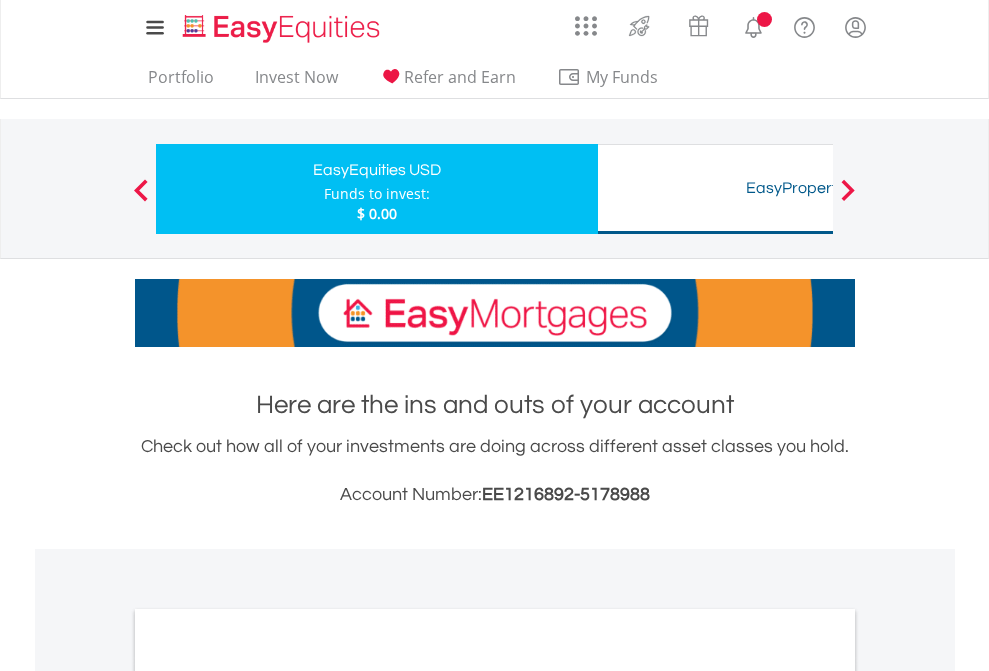 scroll, scrollTop: 0, scrollLeft: 0, axis: both 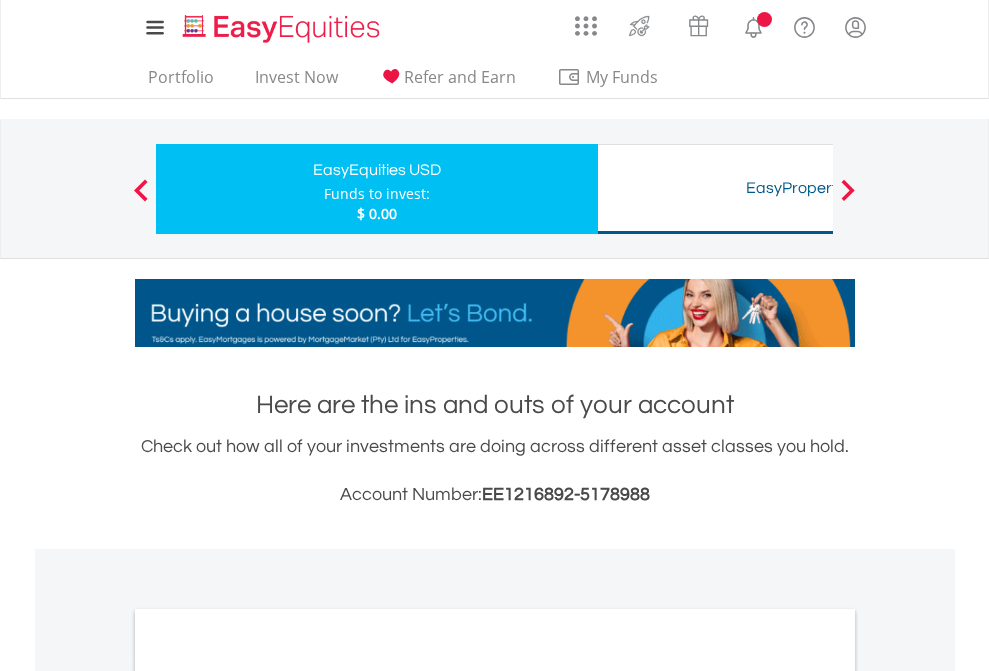 click on "All Holdings" at bounding box center (268, 1096) 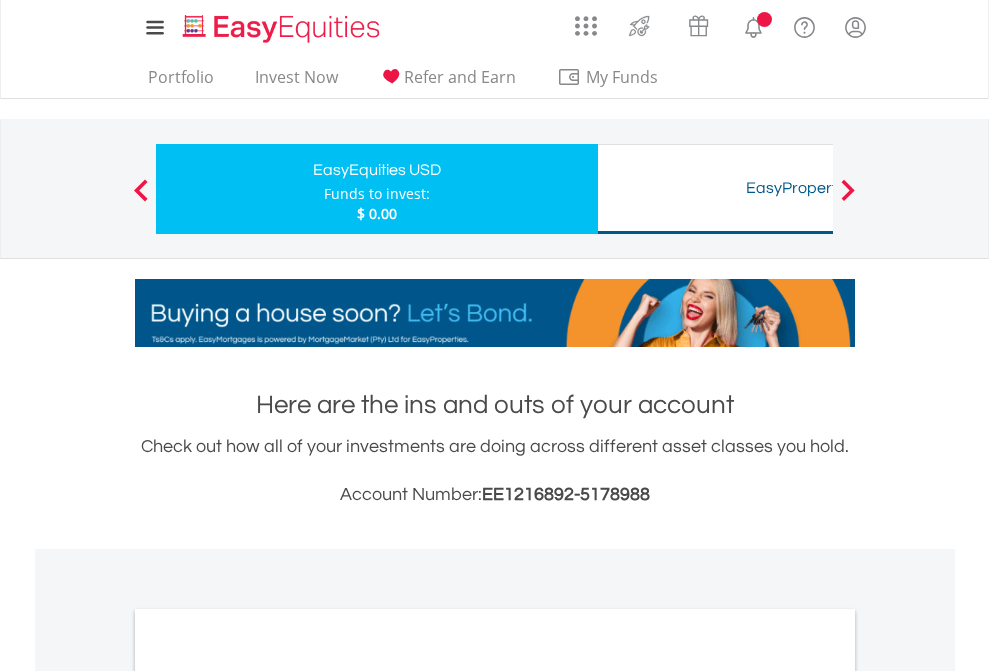 scroll, scrollTop: 1486, scrollLeft: 0, axis: vertical 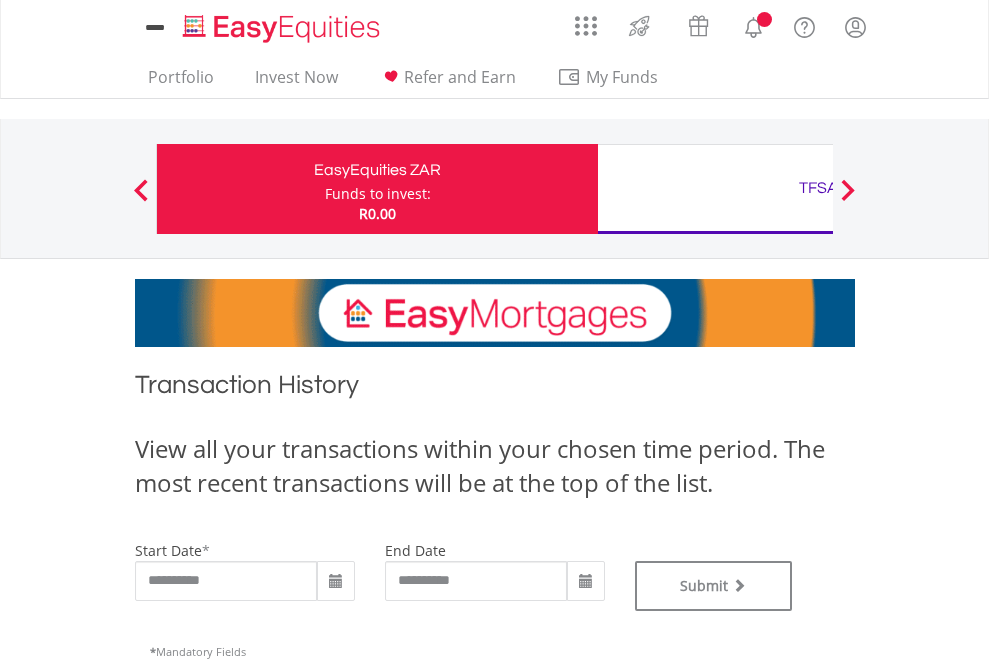 type on "**********" 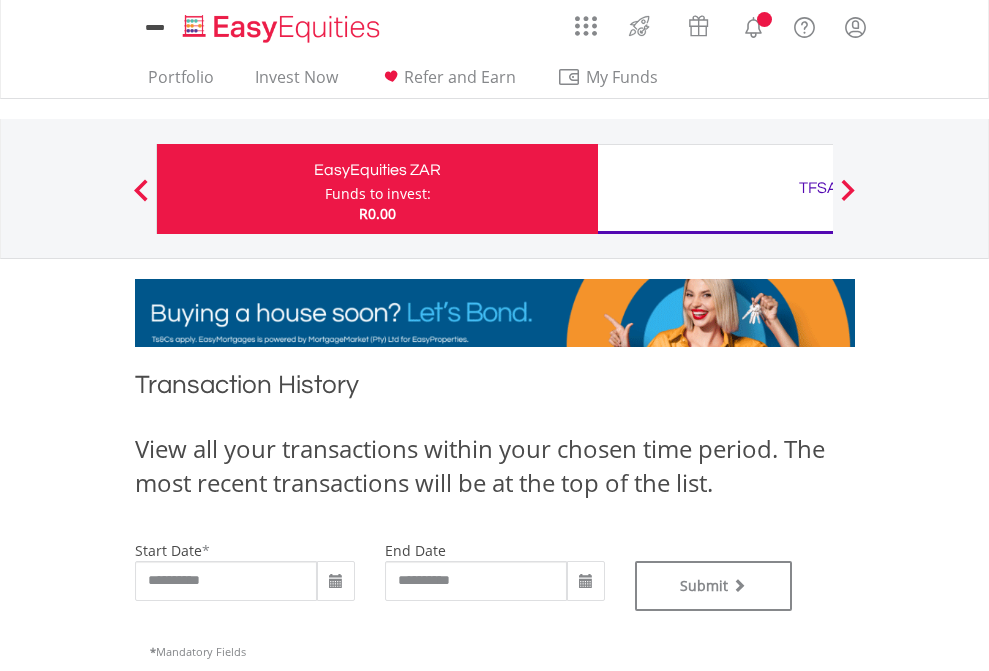 type on "**********" 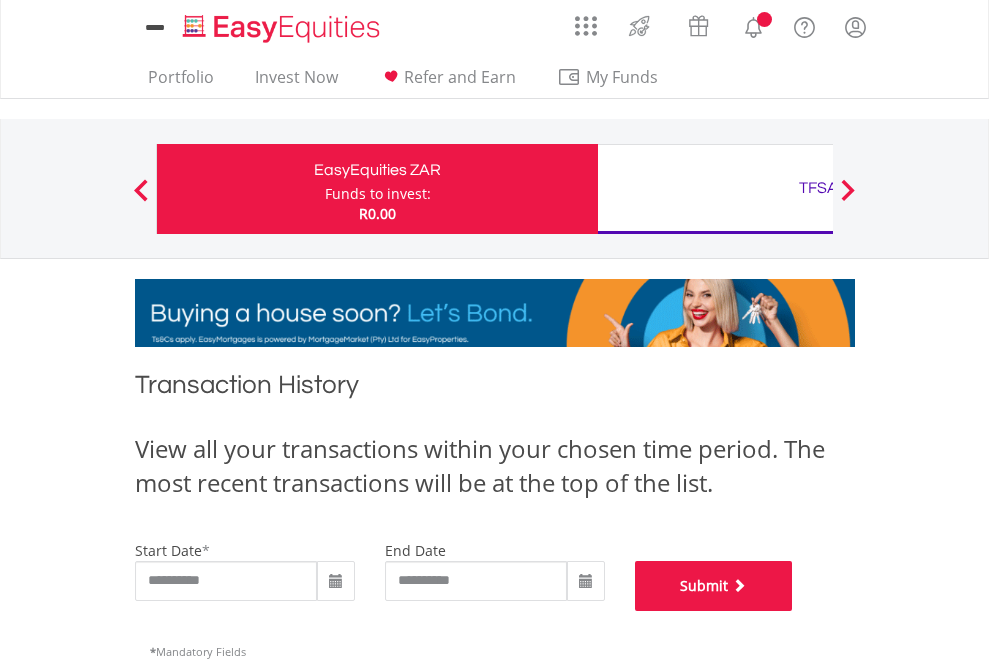 click on "Submit" at bounding box center (714, 586) 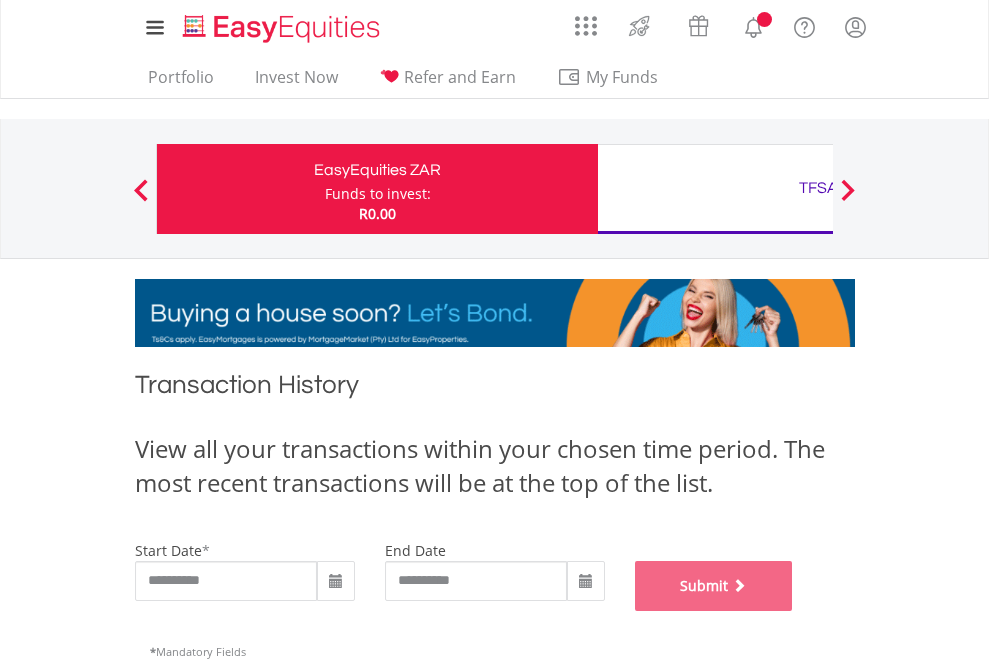 scroll, scrollTop: 811, scrollLeft: 0, axis: vertical 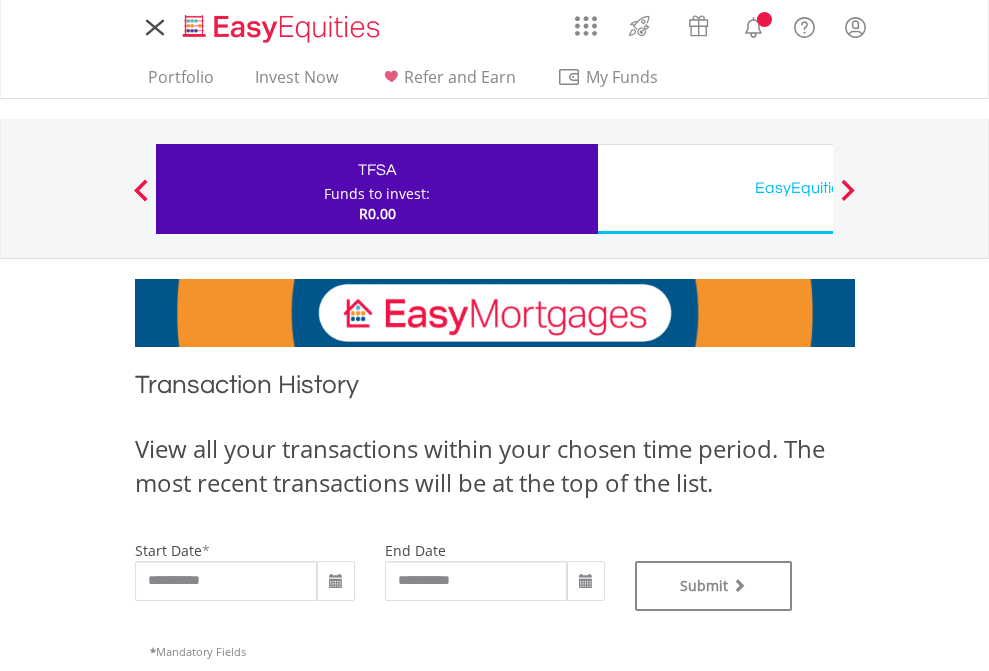 type on "**********" 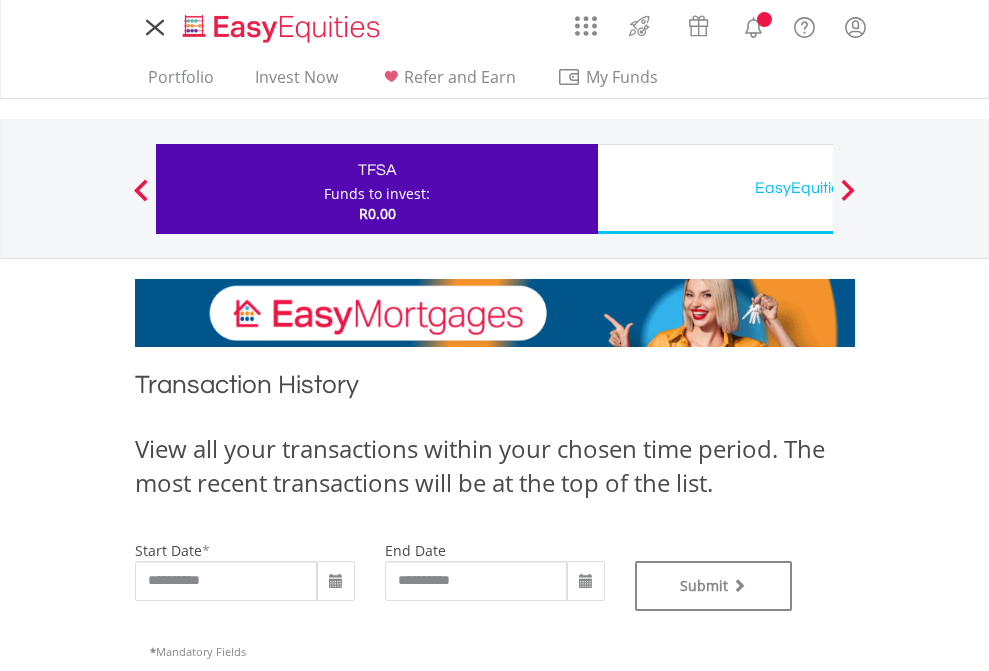 scroll, scrollTop: 0, scrollLeft: 0, axis: both 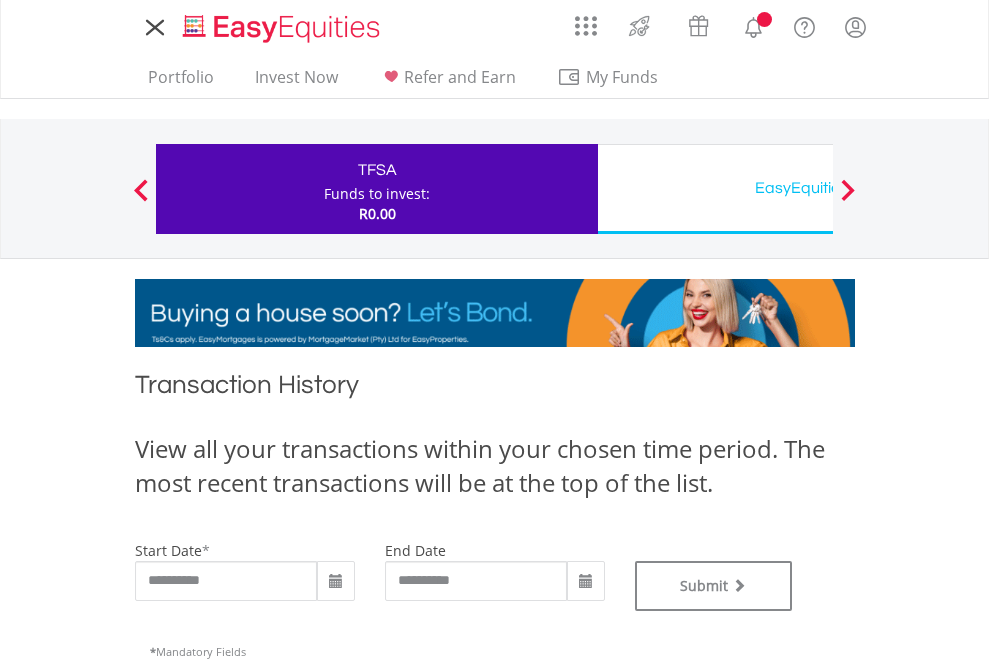 type on "**********" 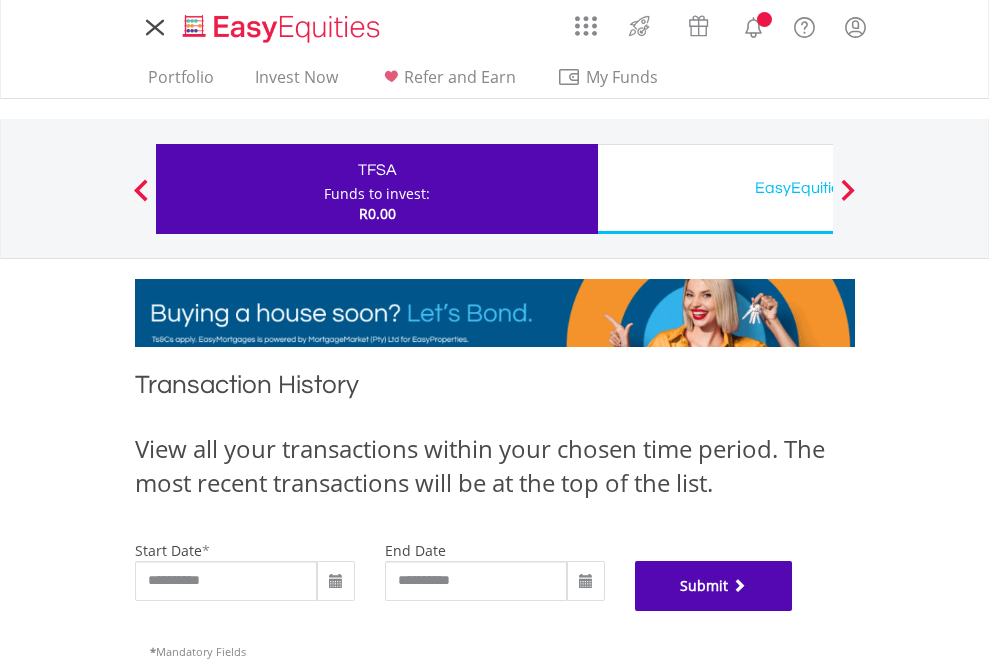 click on "Submit" at bounding box center [714, 586] 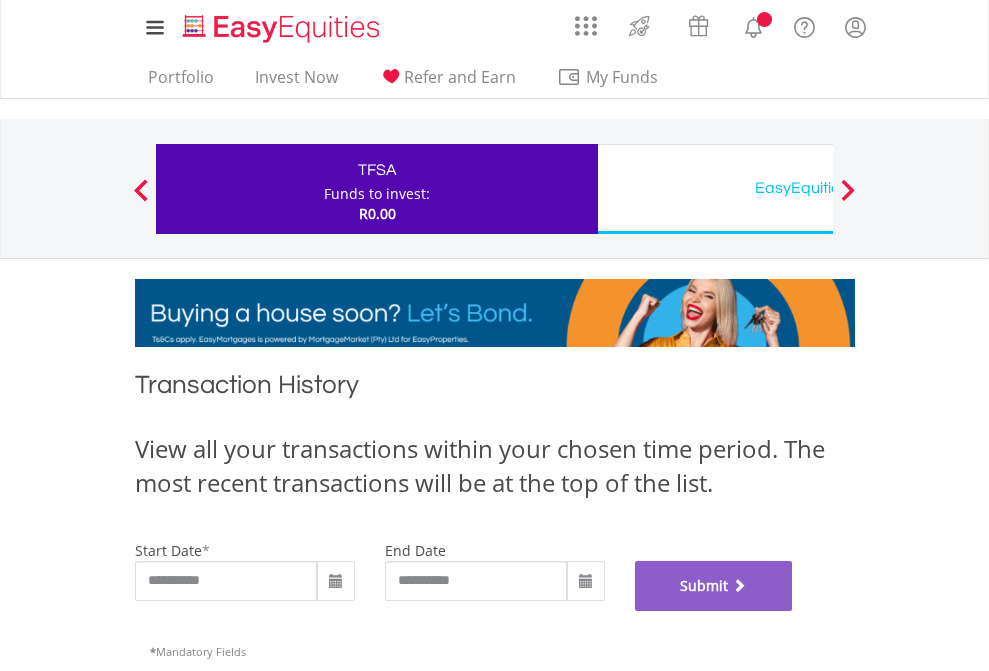 scroll, scrollTop: 811, scrollLeft: 0, axis: vertical 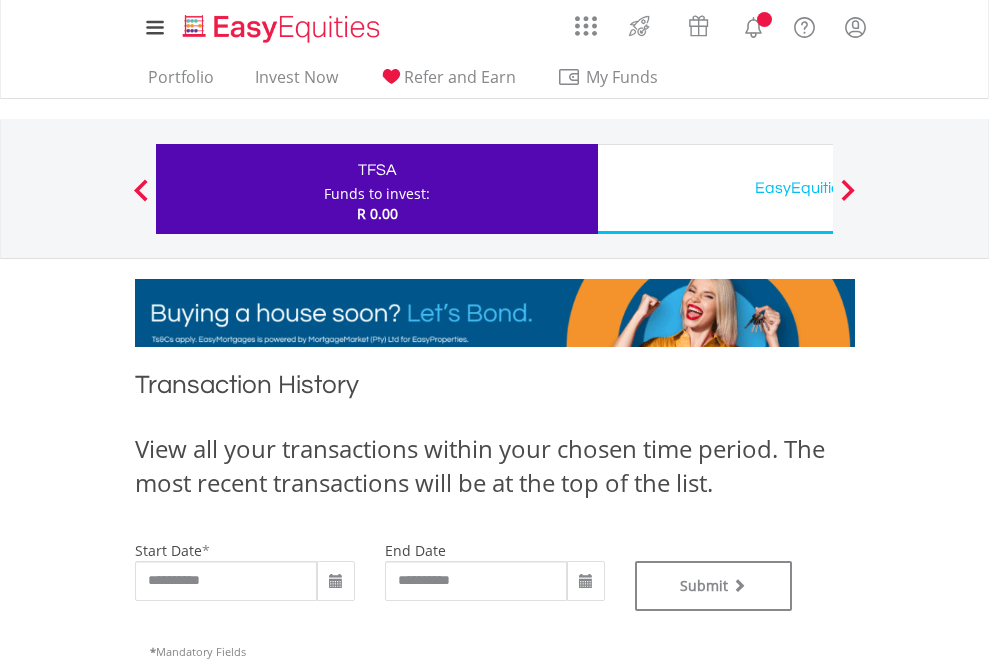 click on "EasyEquities USD" at bounding box center (818, 188) 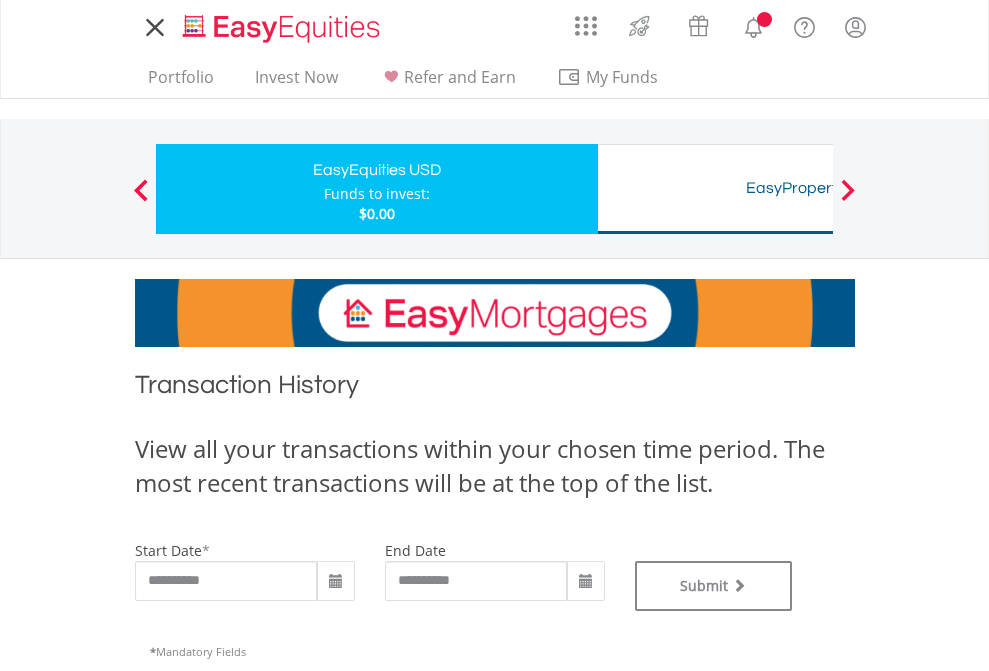 scroll, scrollTop: 0, scrollLeft: 0, axis: both 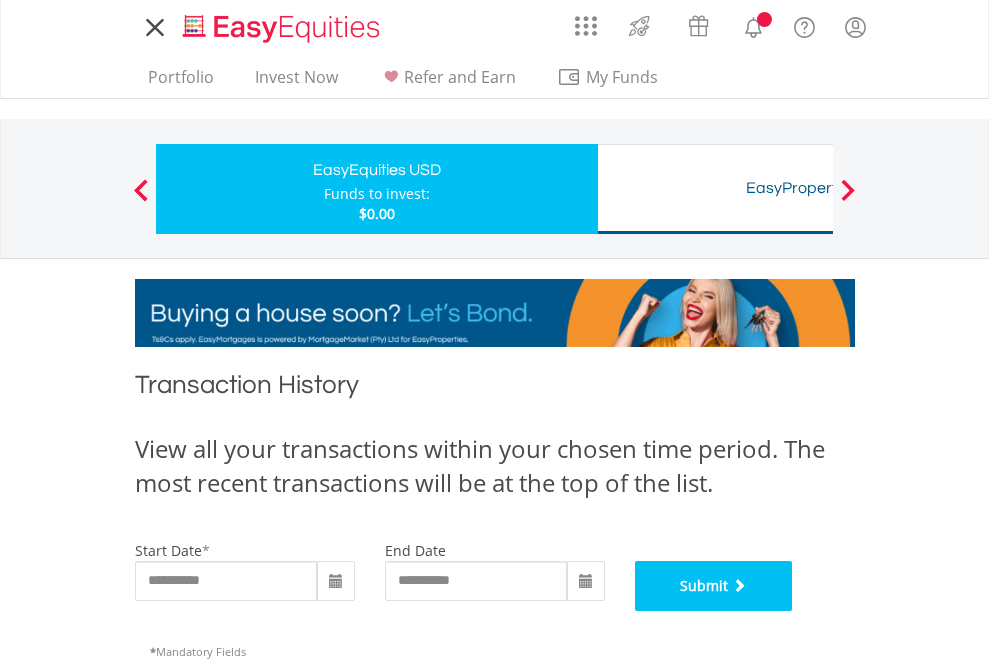 click on "Submit" at bounding box center (714, 586) 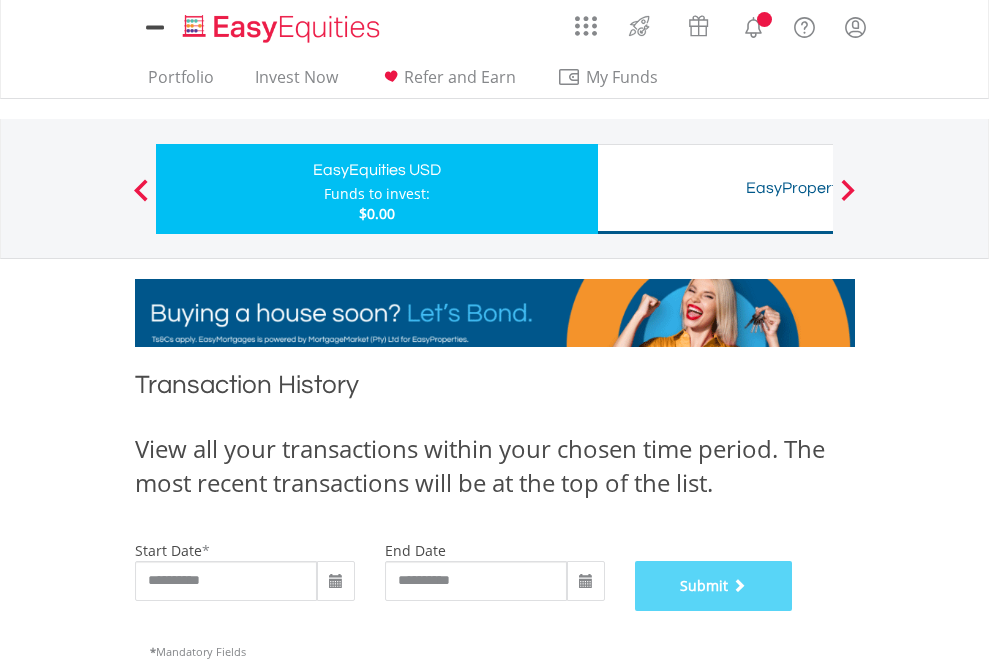 scroll, scrollTop: 811, scrollLeft: 0, axis: vertical 